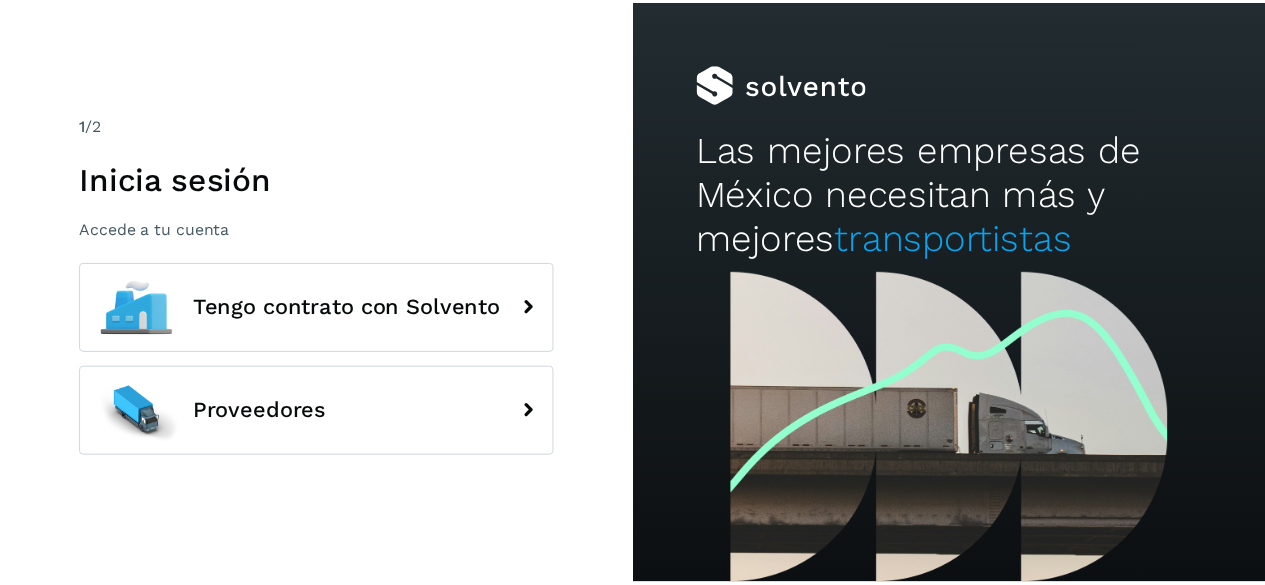 scroll, scrollTop: 0, scrollLeft: 0, axis: both 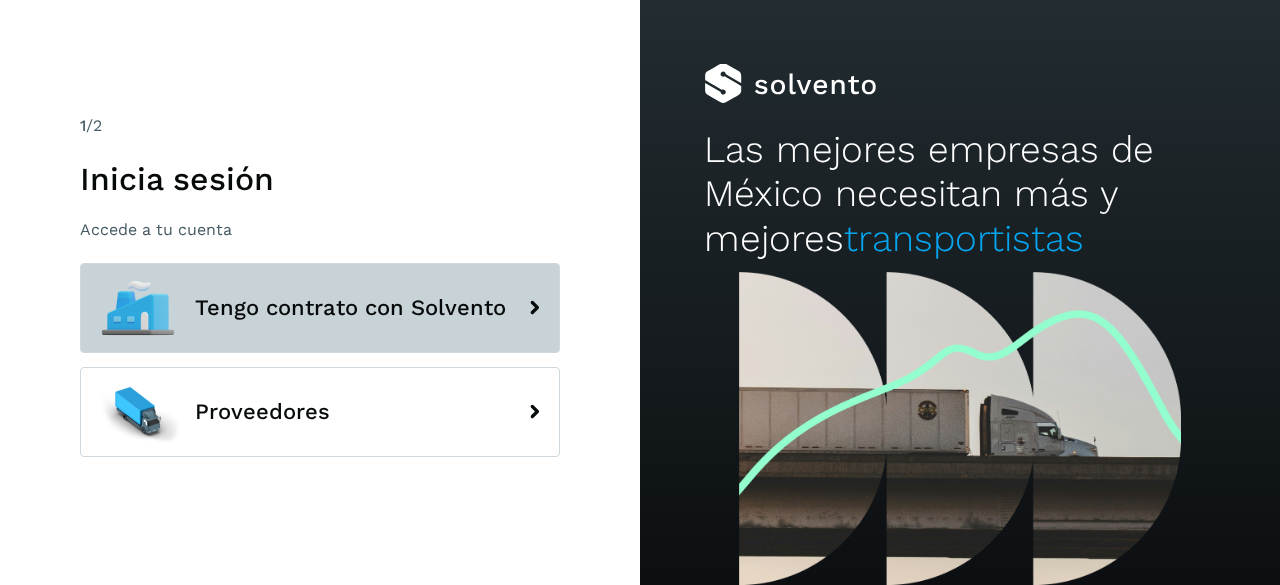 click 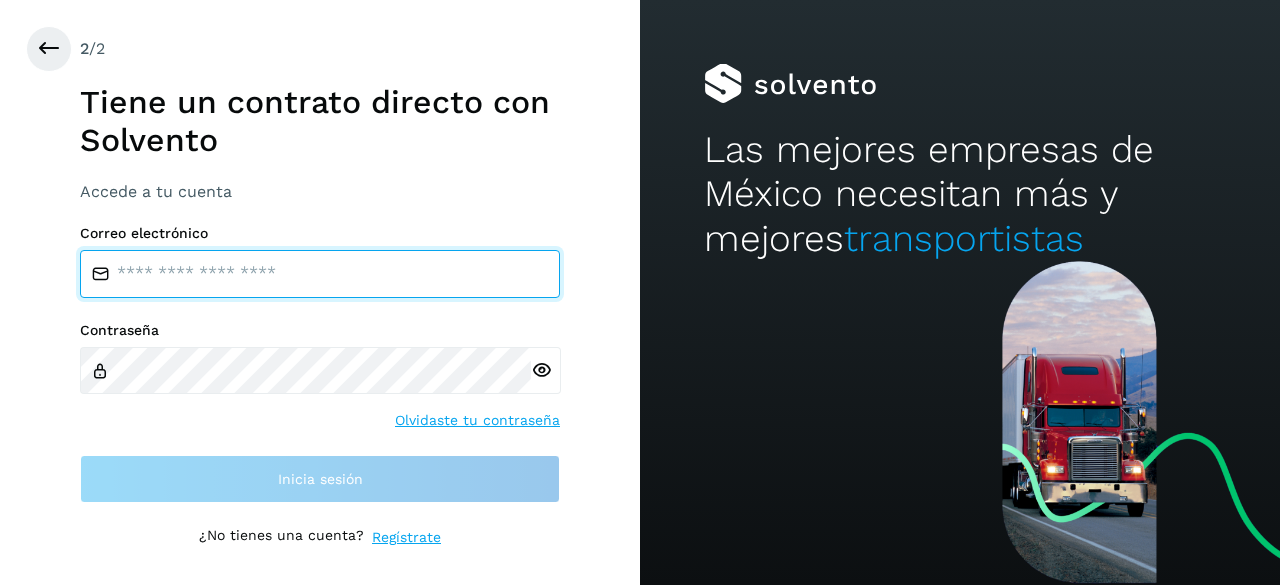click at bounding box center [320, 274] 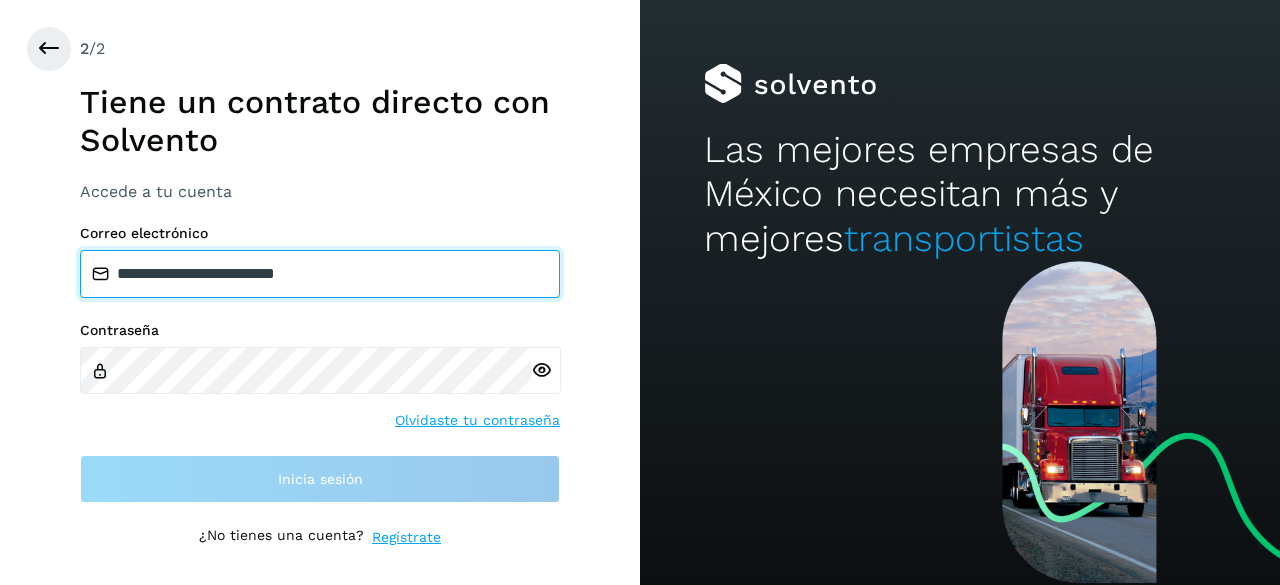 type on "**********" 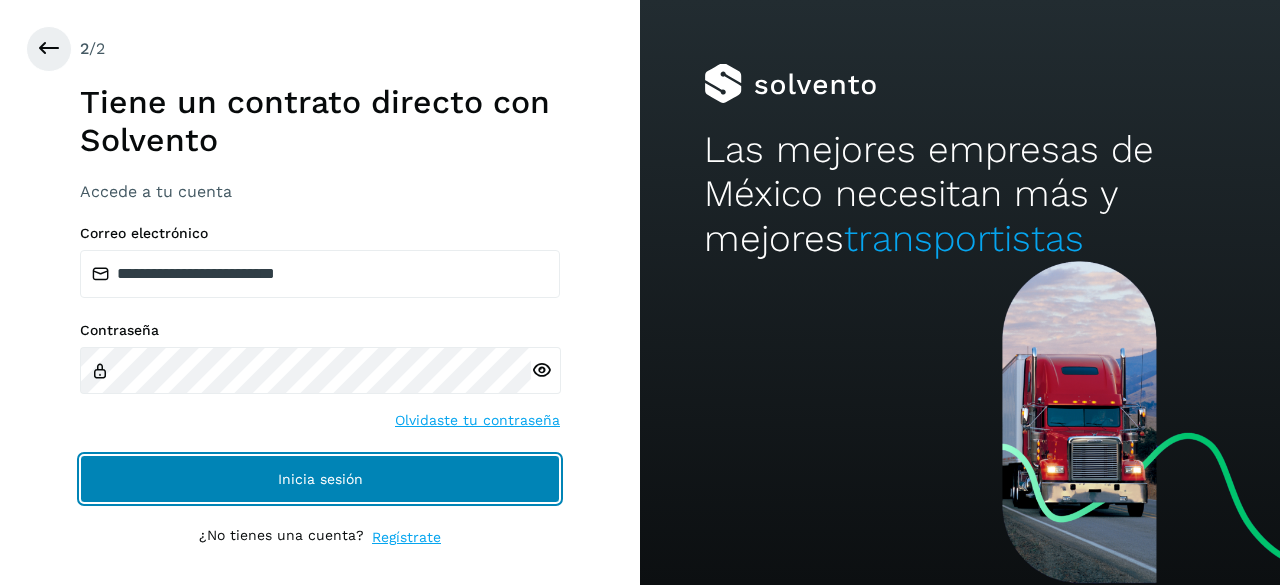 click on "Inicia sesión" 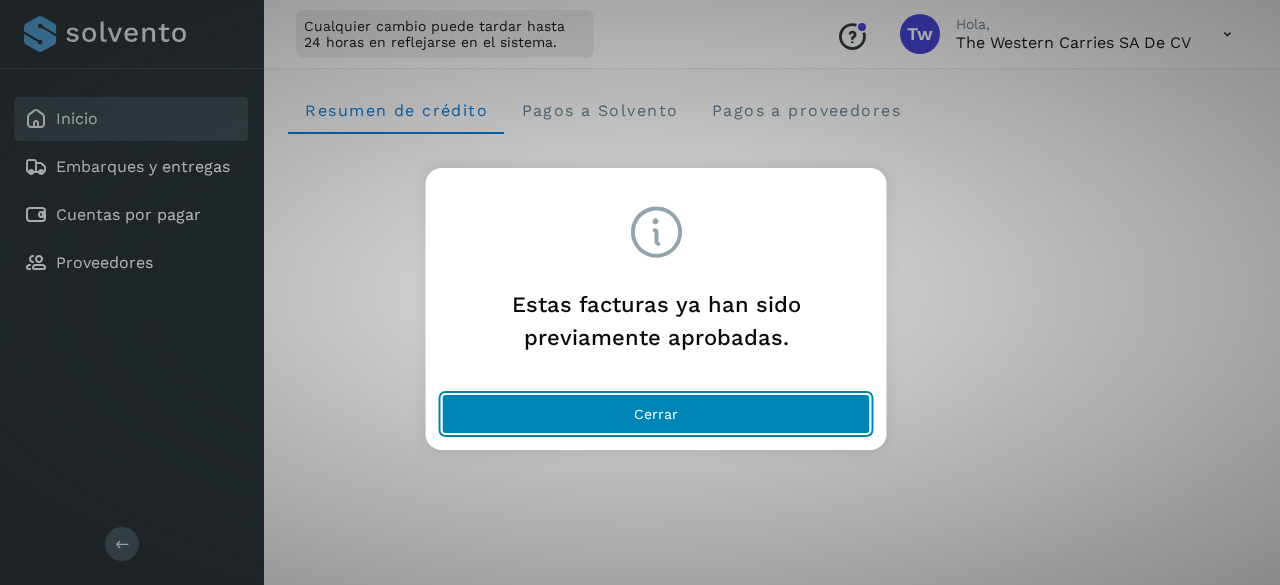 click on "Cerrar" 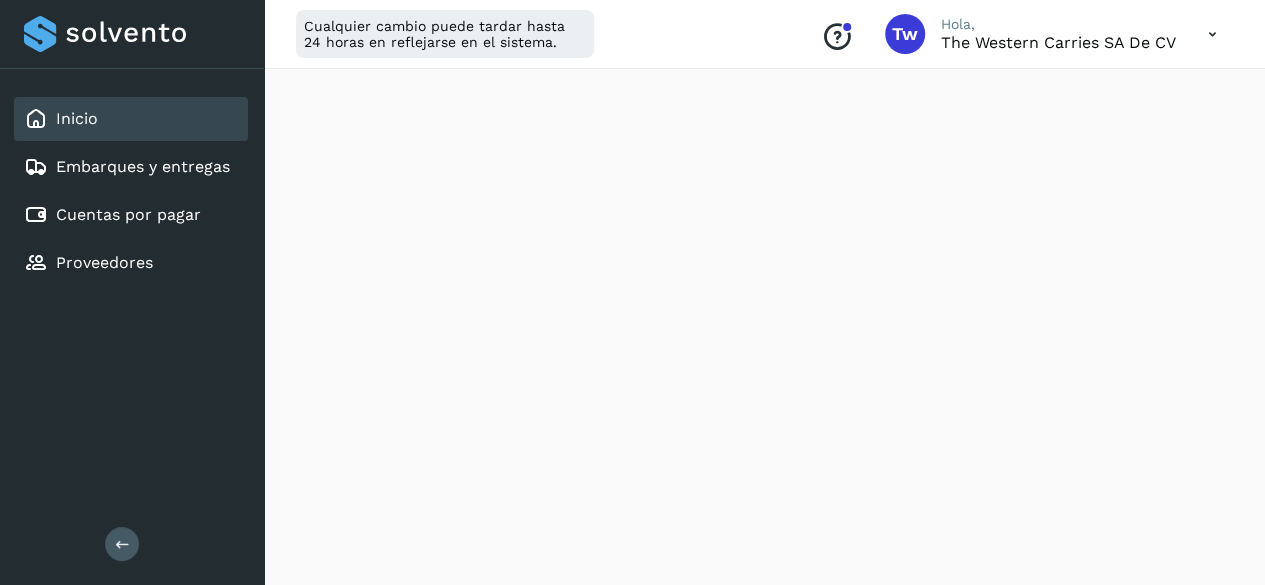 scroll, scrollTop: 1169, scrollLeft: 0, axis: vertical 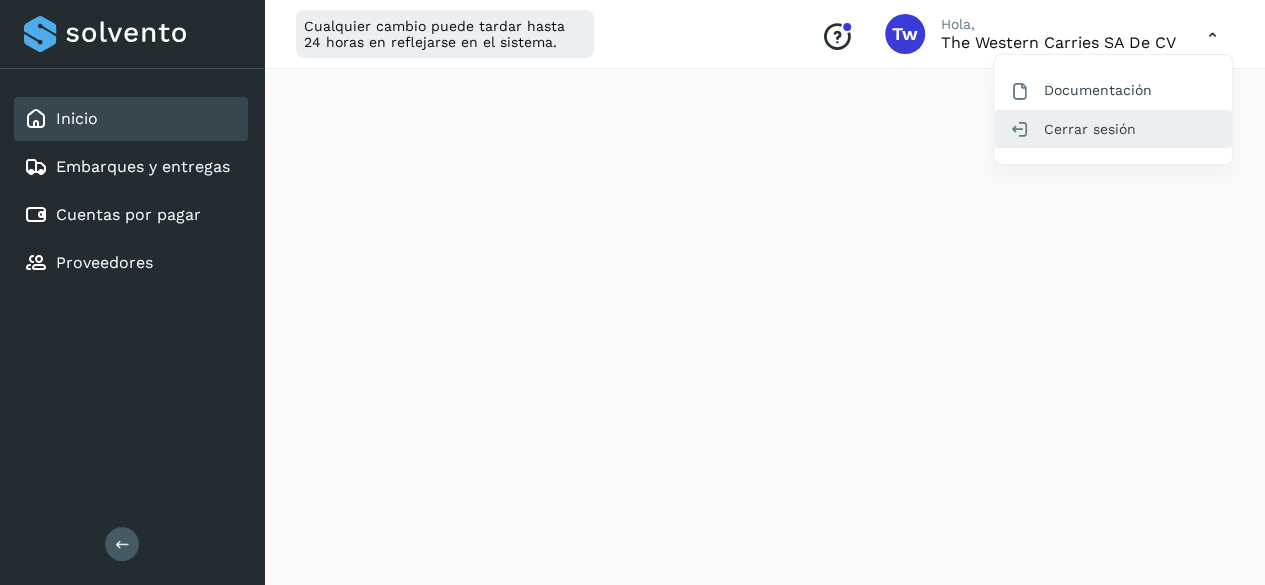 click on "Cerrar sesión" 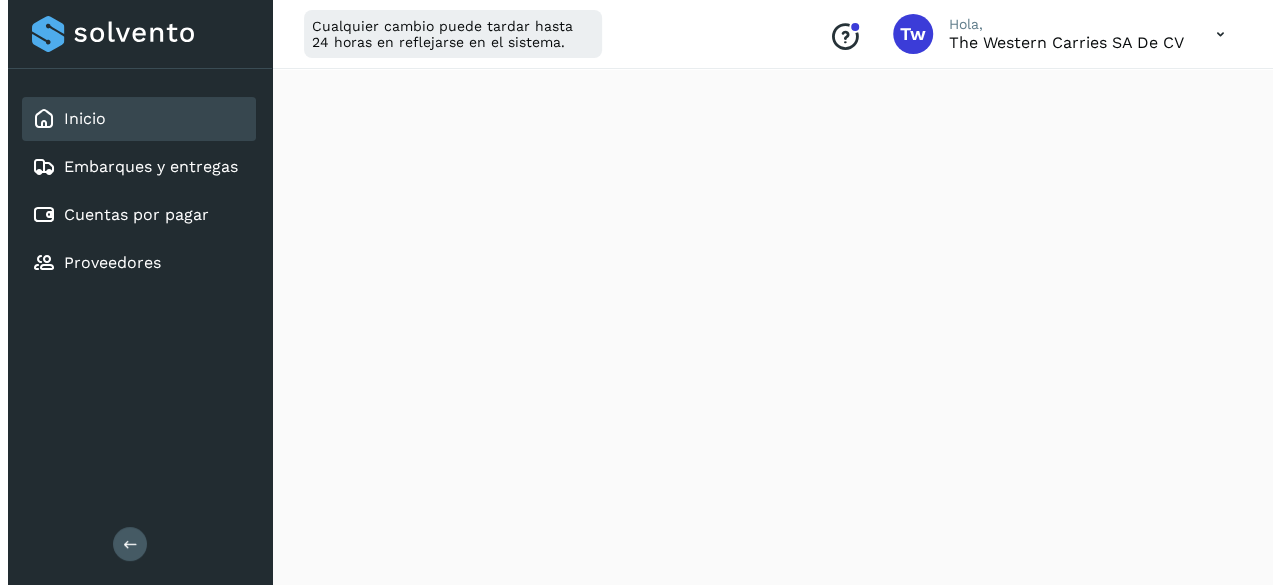 scroll, scrollTop: 0, scrollLeft: 0, axis: both 